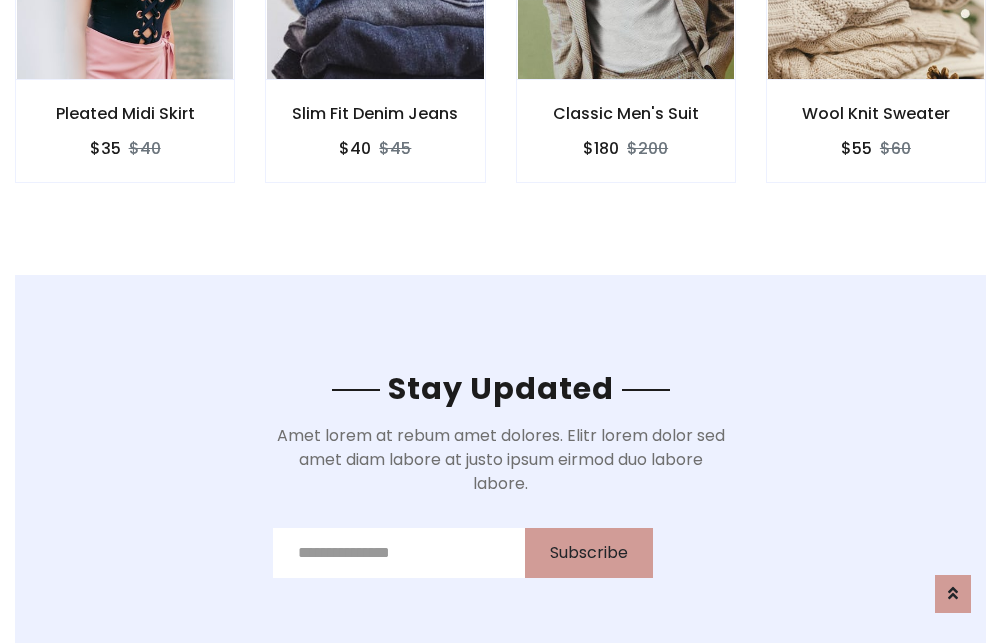 scroll, scrollTop: 3012, scrollLeft: 0, axis: vertical 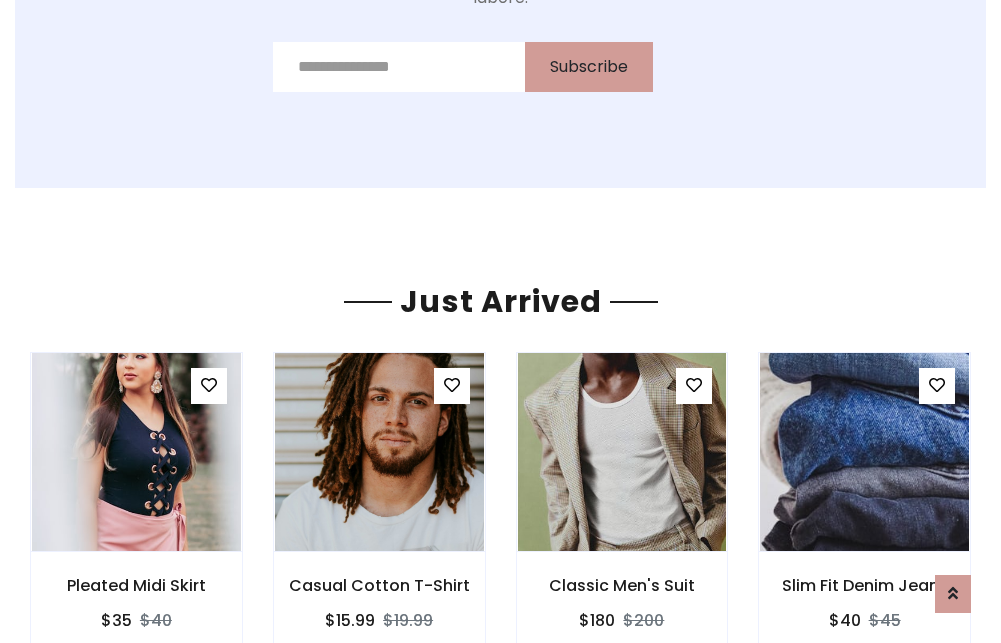 click on "Classic Men's Suit
$180
$200" at bounding box center [626, -441] 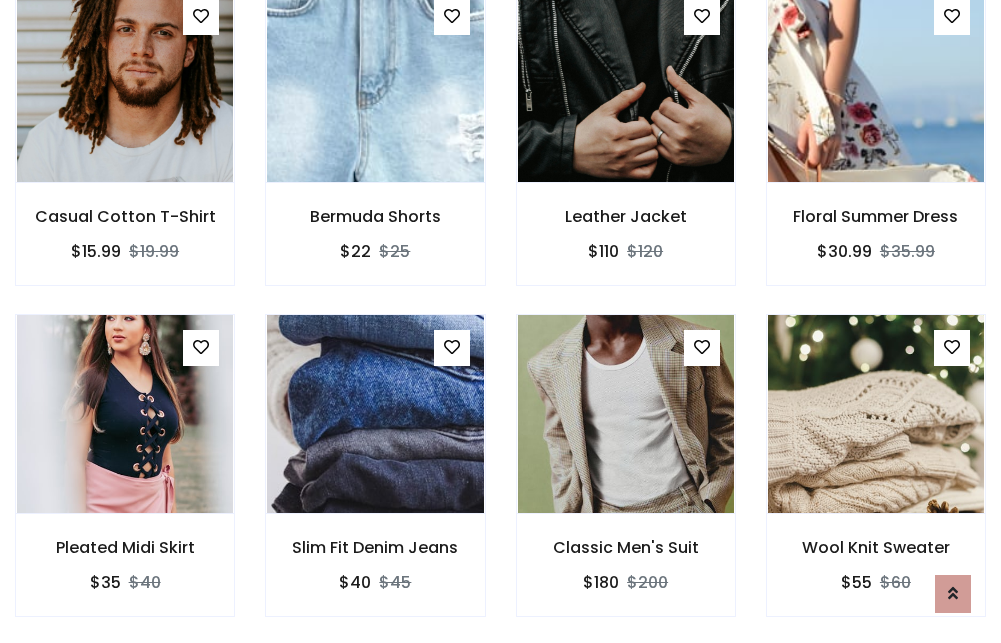 click on "Classic Men's Suit
$180
$200" at bounding box center (626, 479) 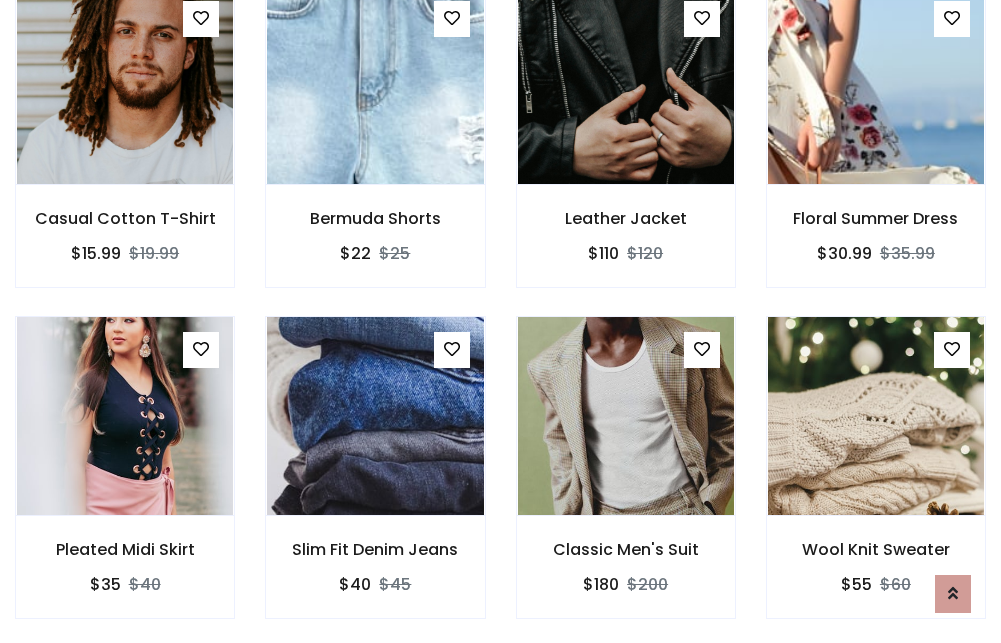 click on "Classic Men's Suit
$180
$200" at bounding box center [626, 481] 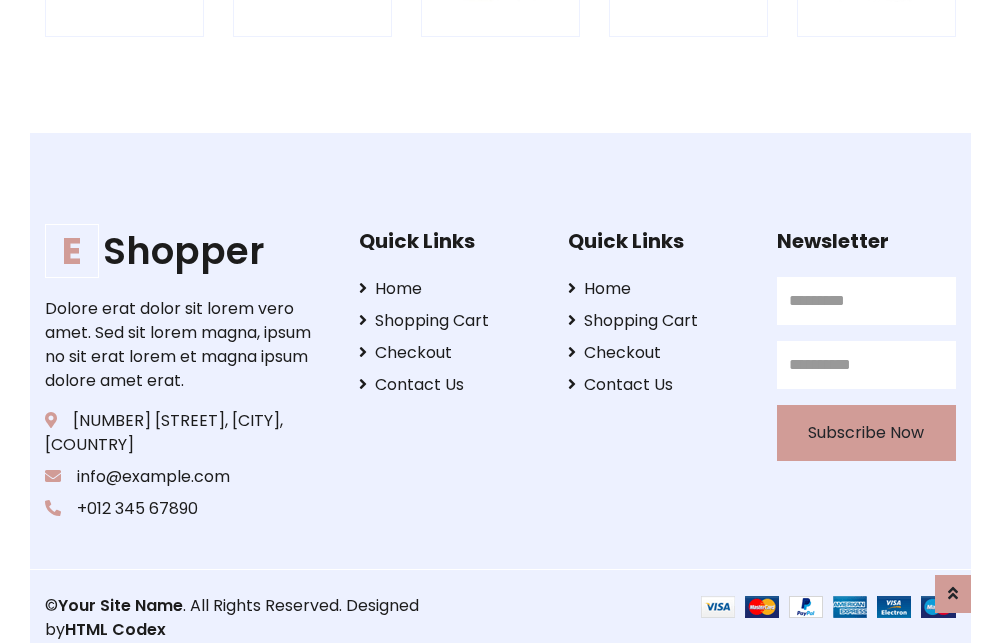 scroll, scrollTop: 3807, scrollLeft: 0, axis: vertical 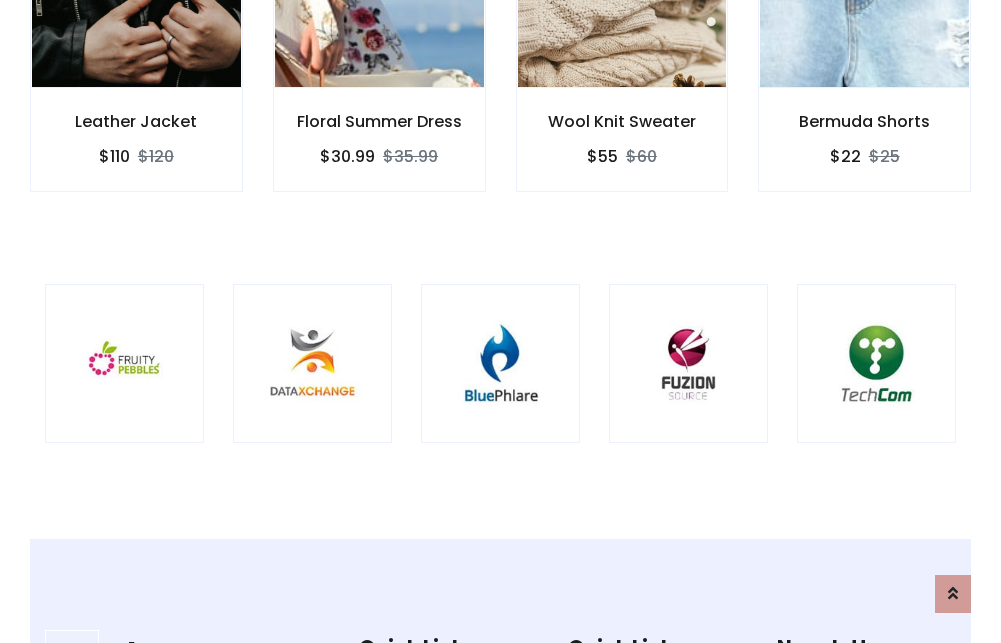 click at bounding box center (500, 363) 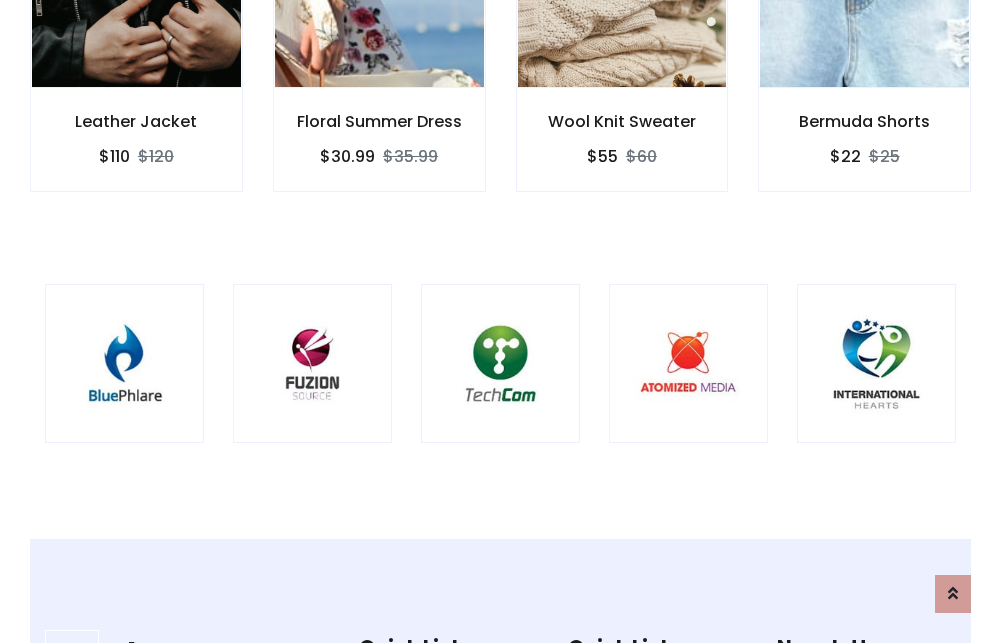 click at bounding box center (500, 363) 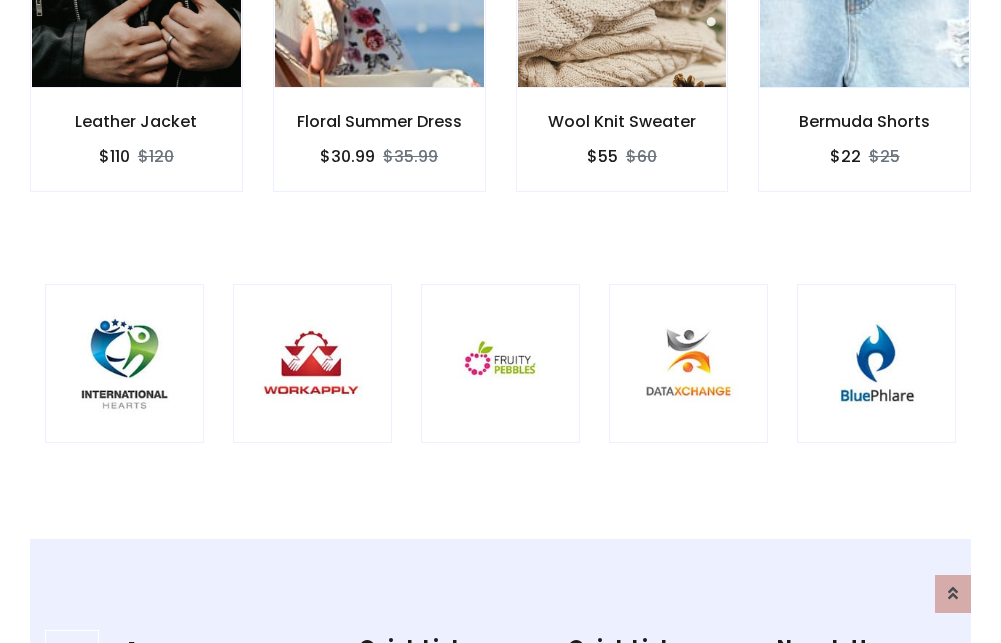 scroll, scrollTop: 0, scrollLeft: 0, axis: both 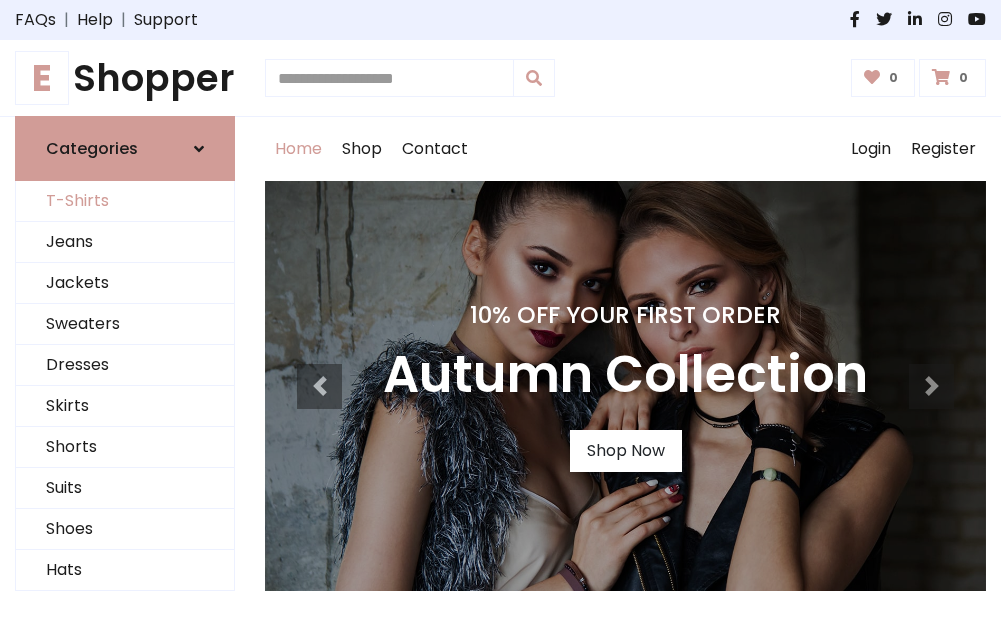 click on "T-Shirts" at bounding box center (125, 201) 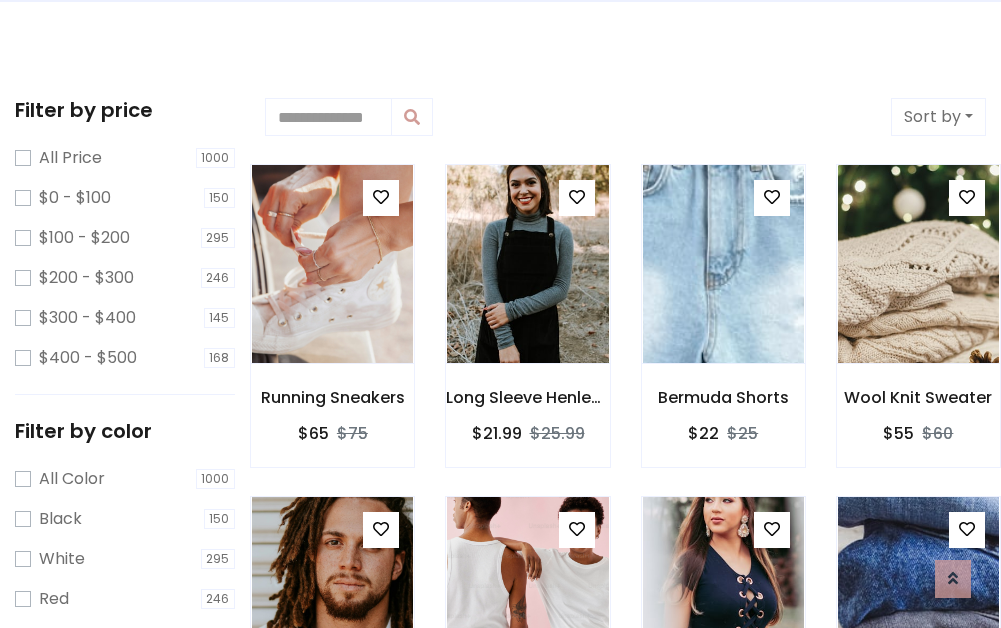 scroll, scrollTop: 0, scrollLeft: 0, axis: both 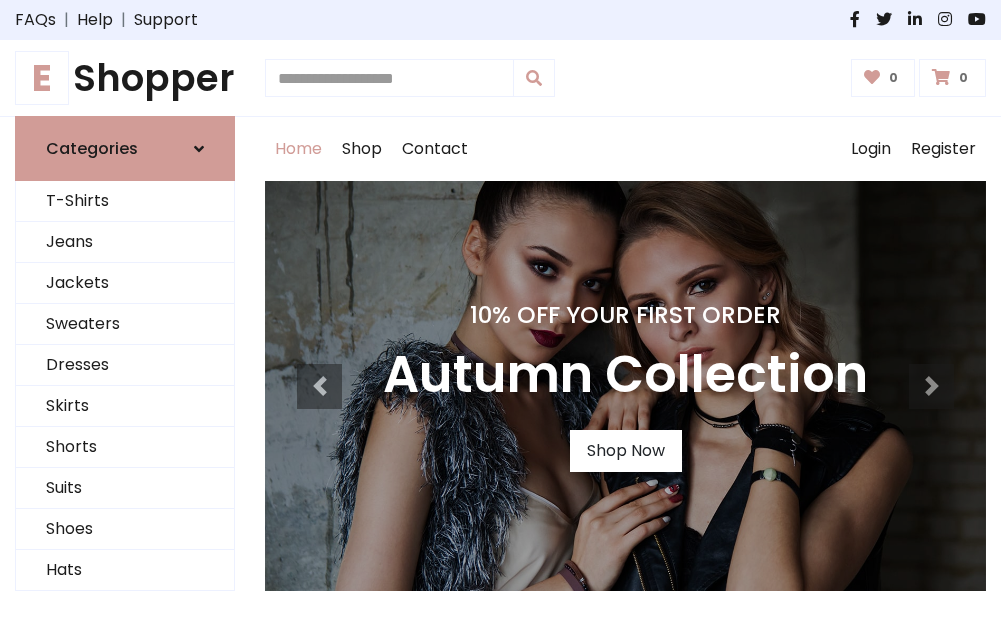 click on "E Shopper" at bounding box center (125, 78) 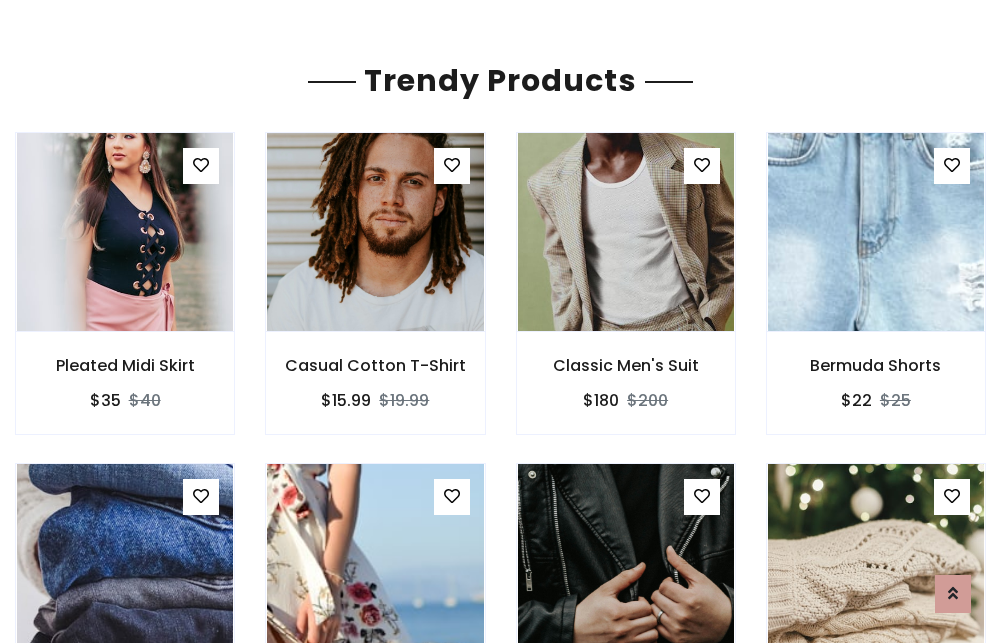 scroll, scrollTop: 118, scrollLeft: 0, axis: vertical 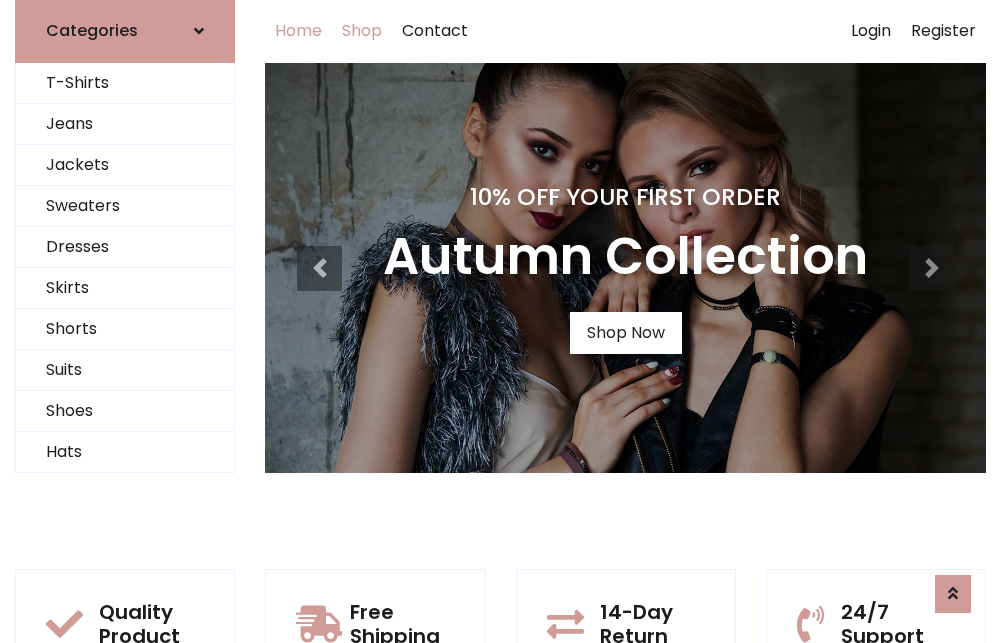 click on "Shop" at bounding box center [362, 31] 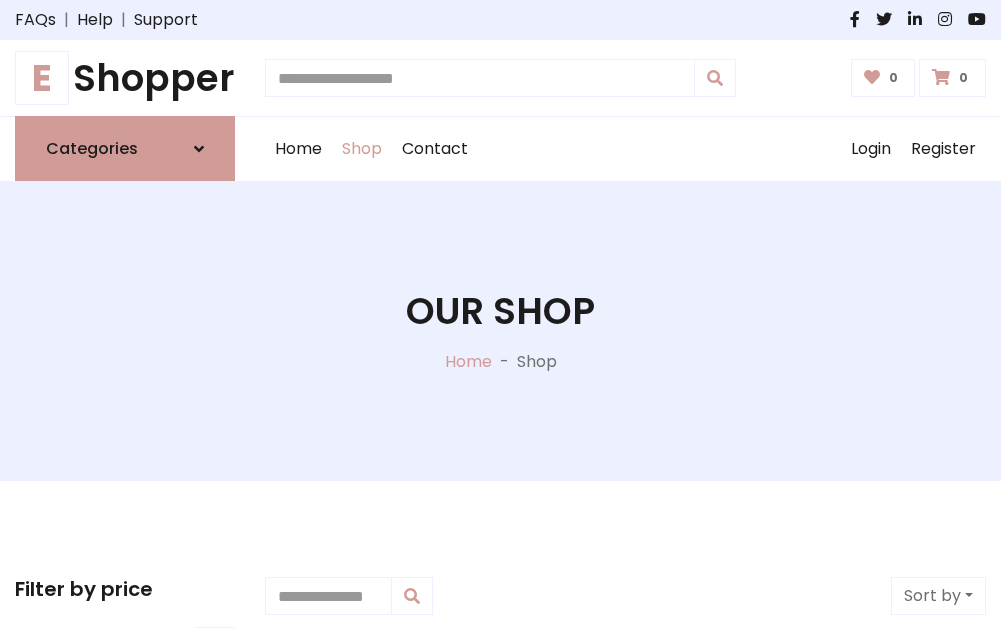 scroll, scrollTop: 0, scrollLeft: 0, axis: both 